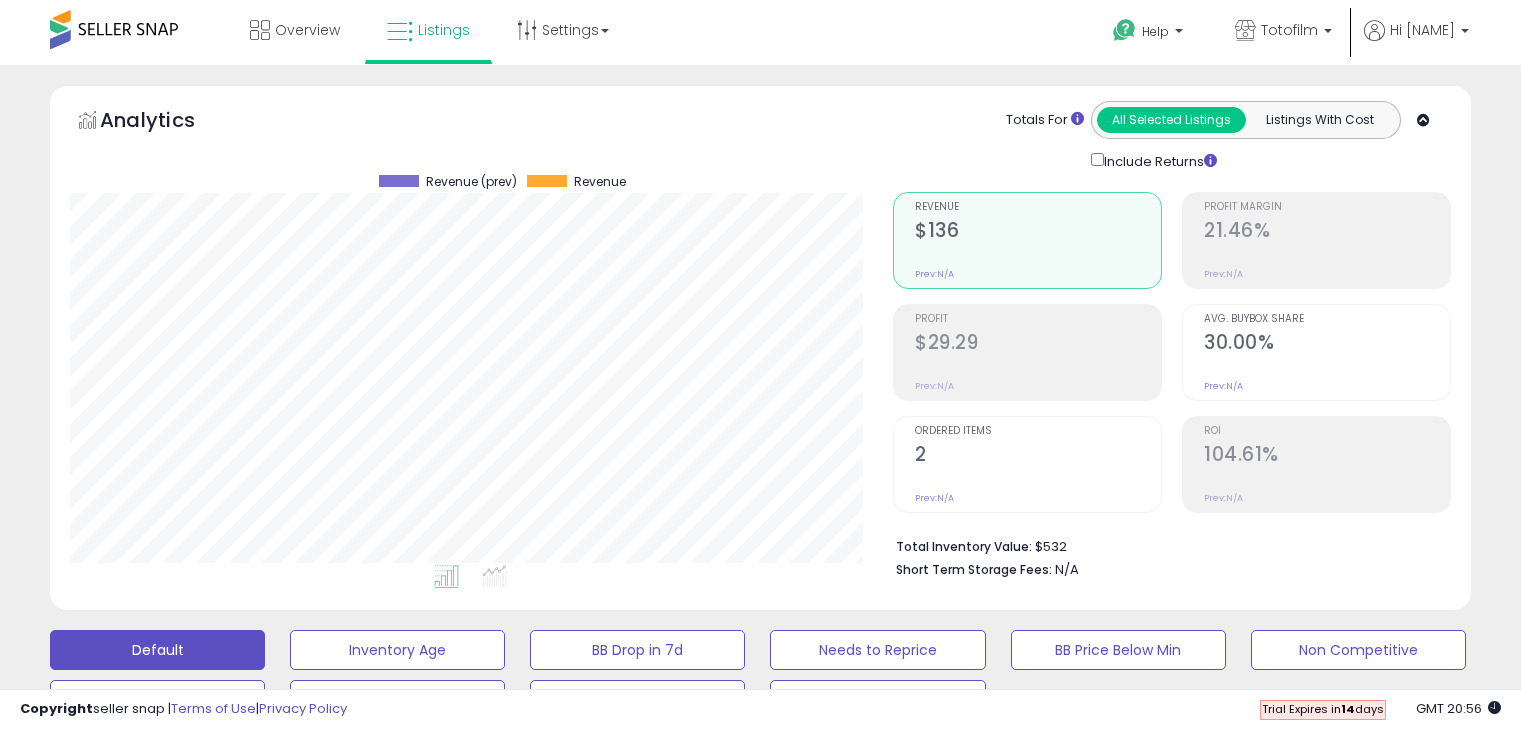 scroll, scrollTop: 563, scrollLeft: 0, axis: vertical 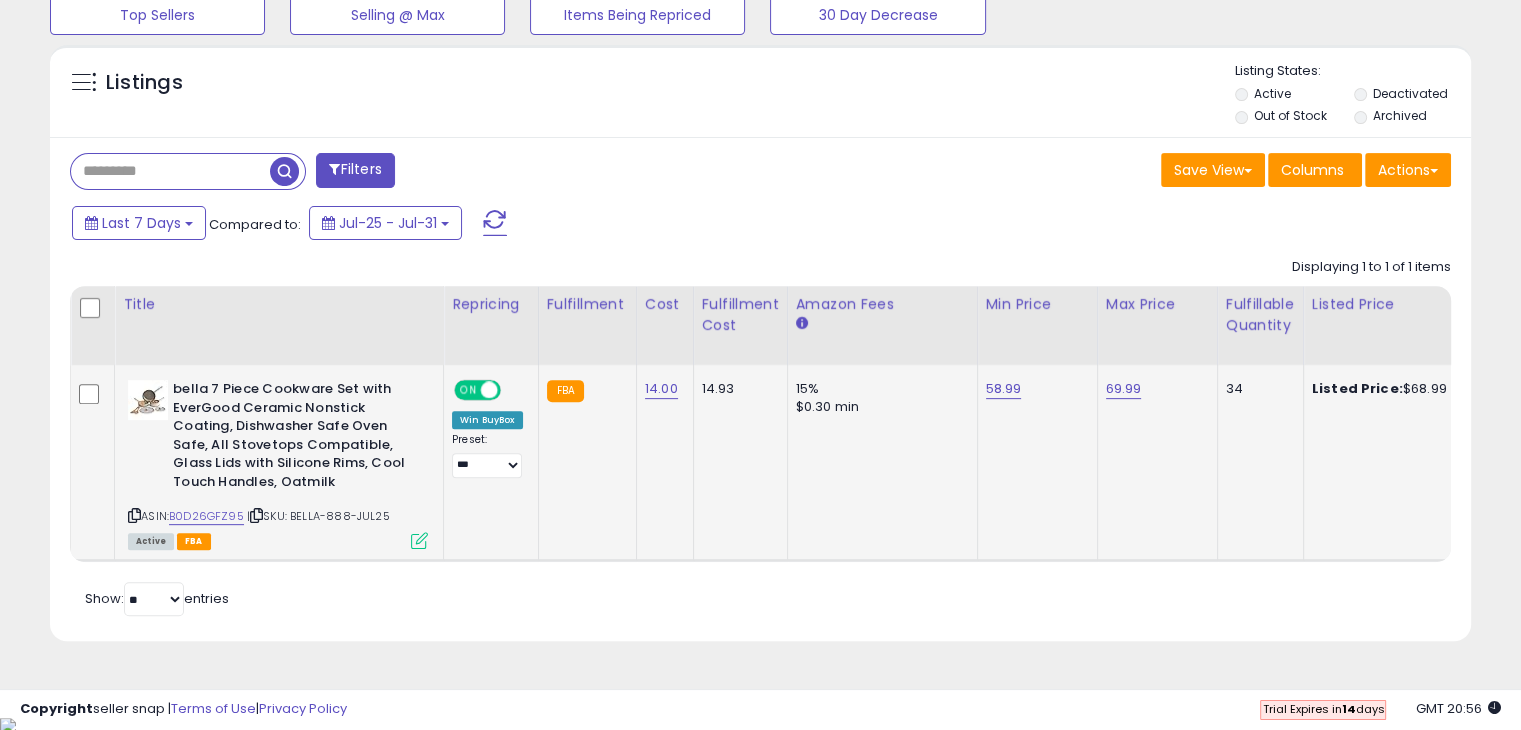 click at bounding box center (419, 540) 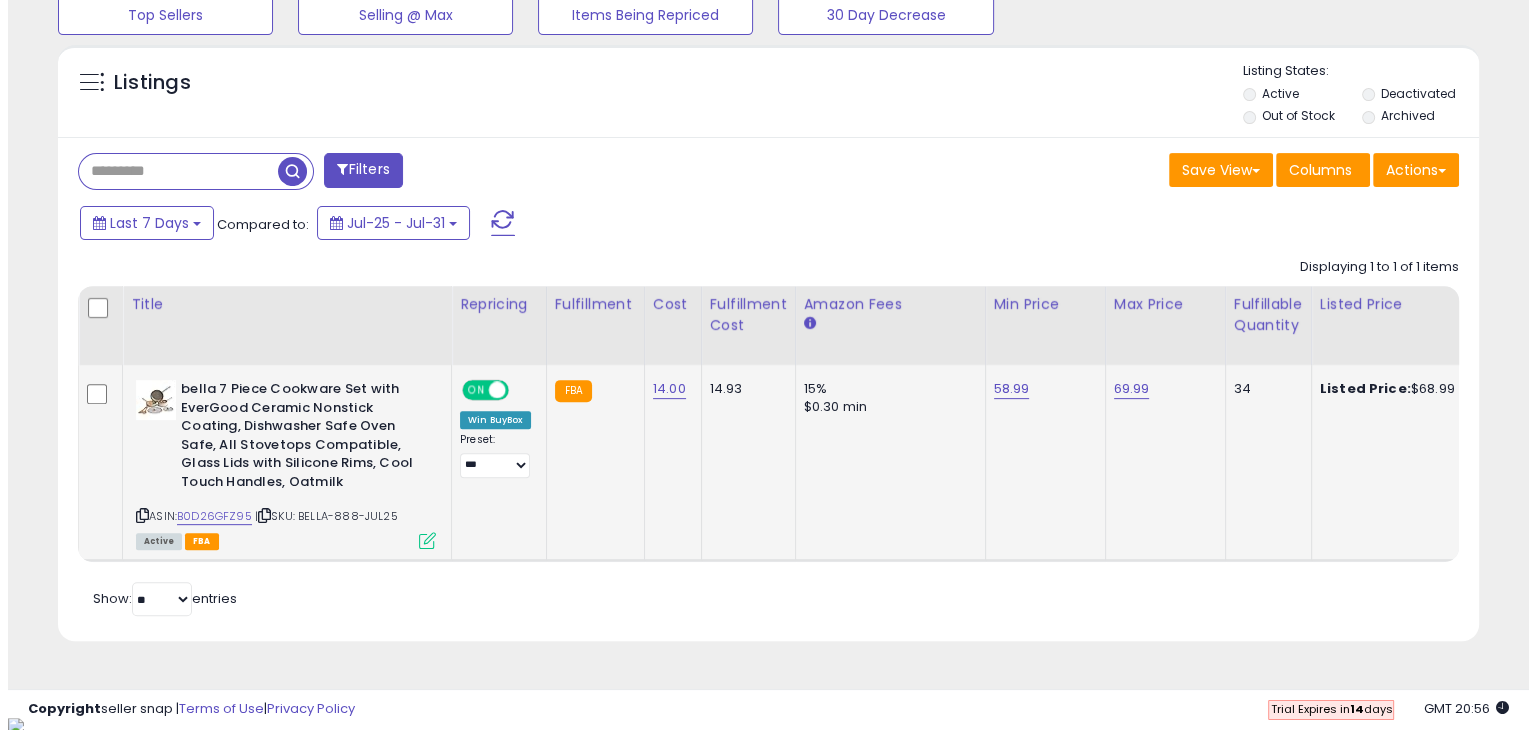 scroll, scrollTop: 999589, scrollLeft: 999168, axis: both 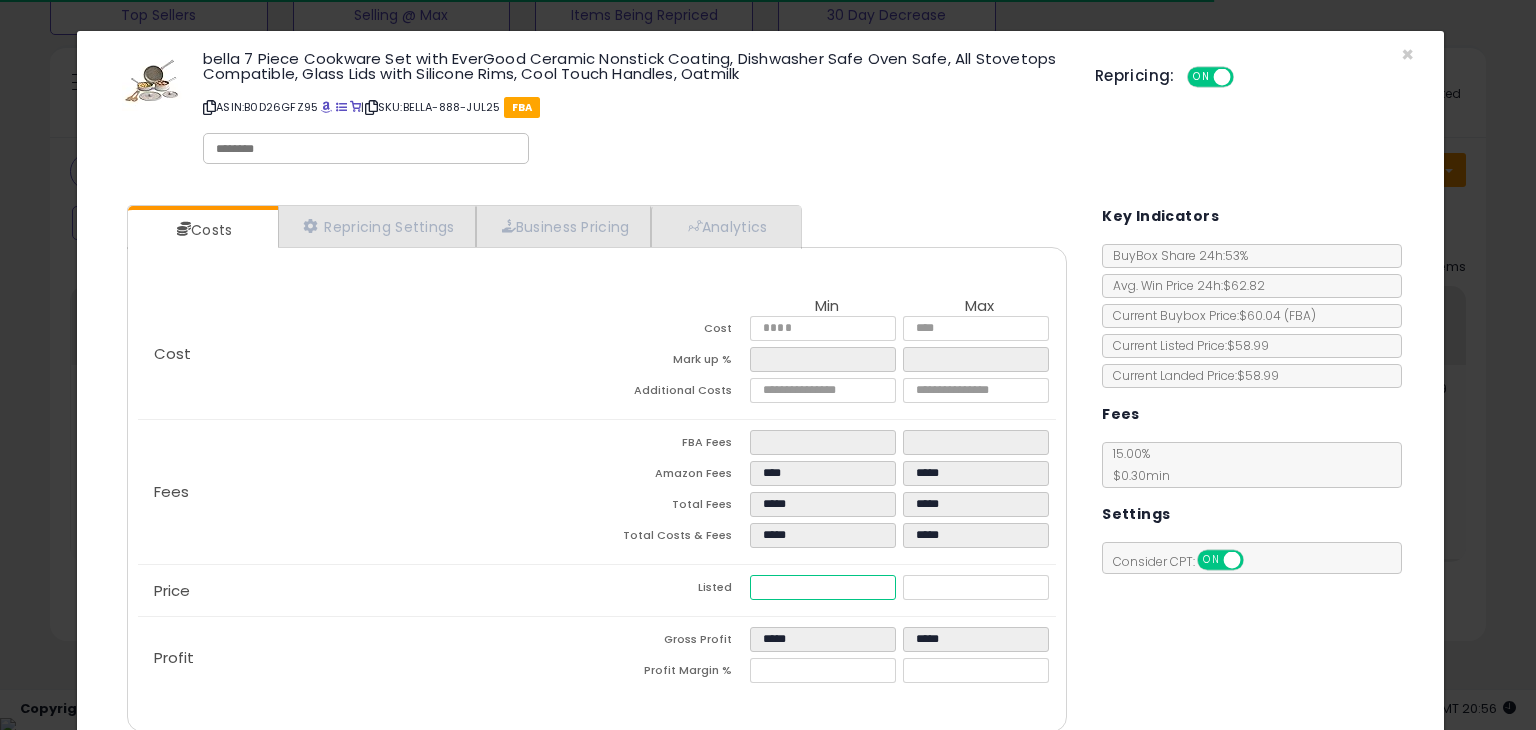 click on "*****" at bounding box center (822, 587) 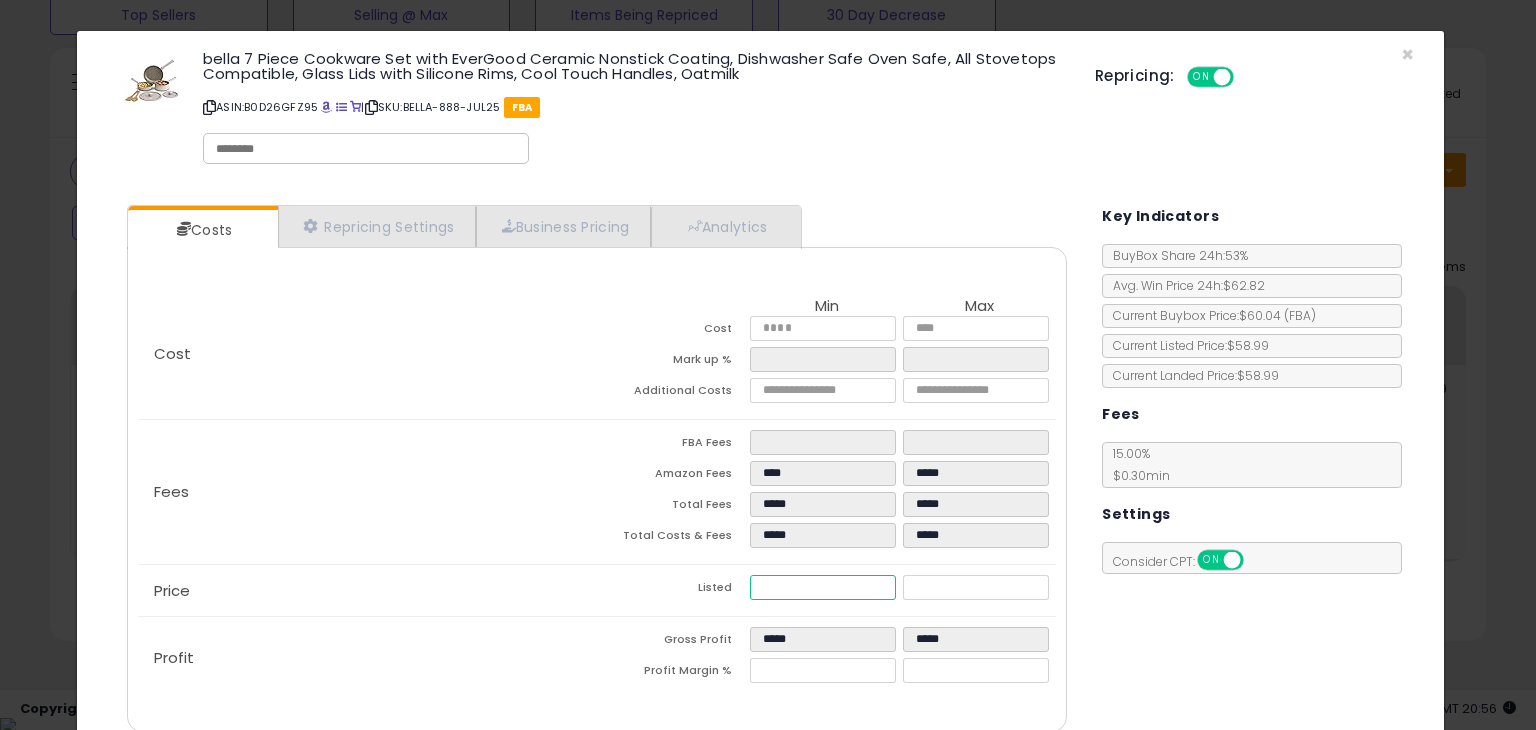 type on "****" 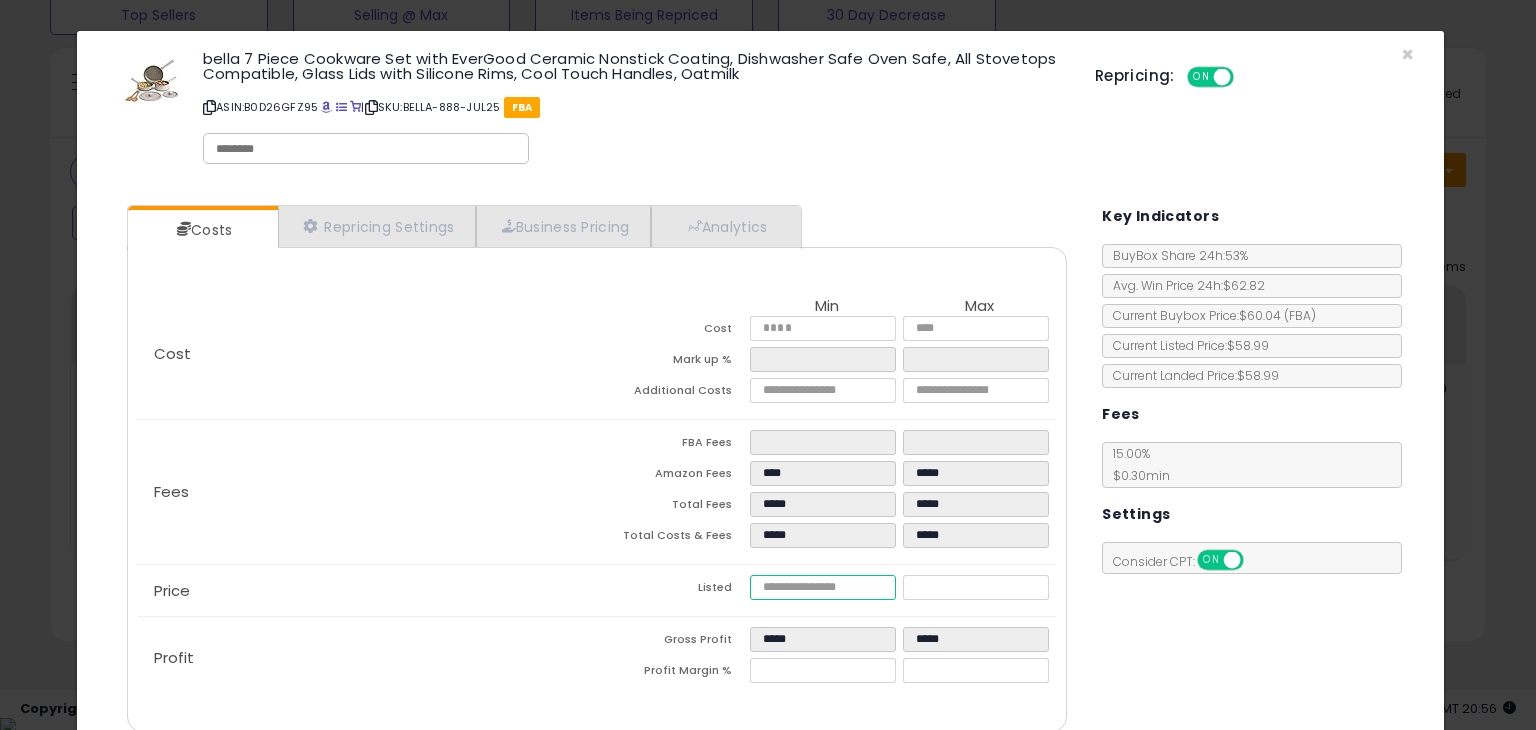 type on "****" 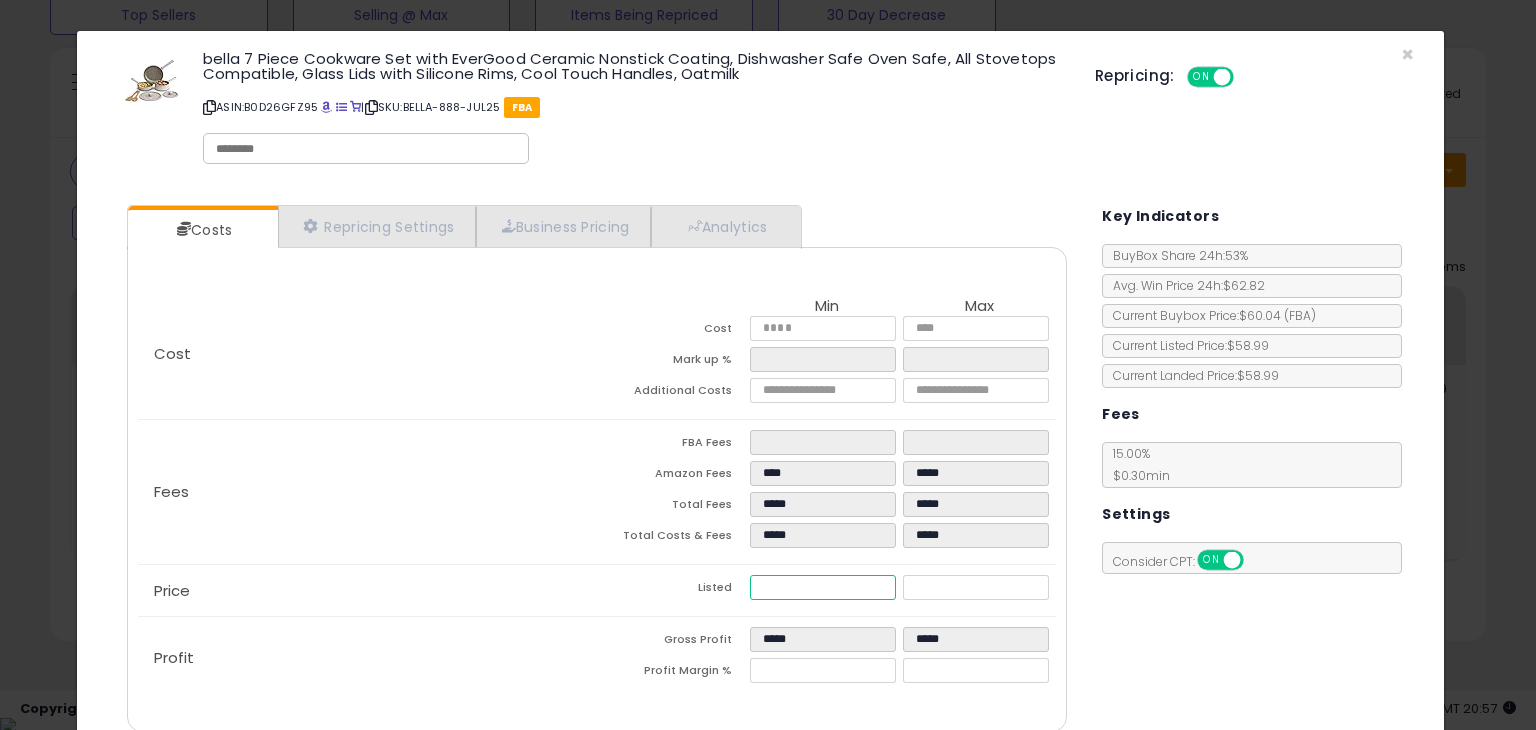 type on "****" 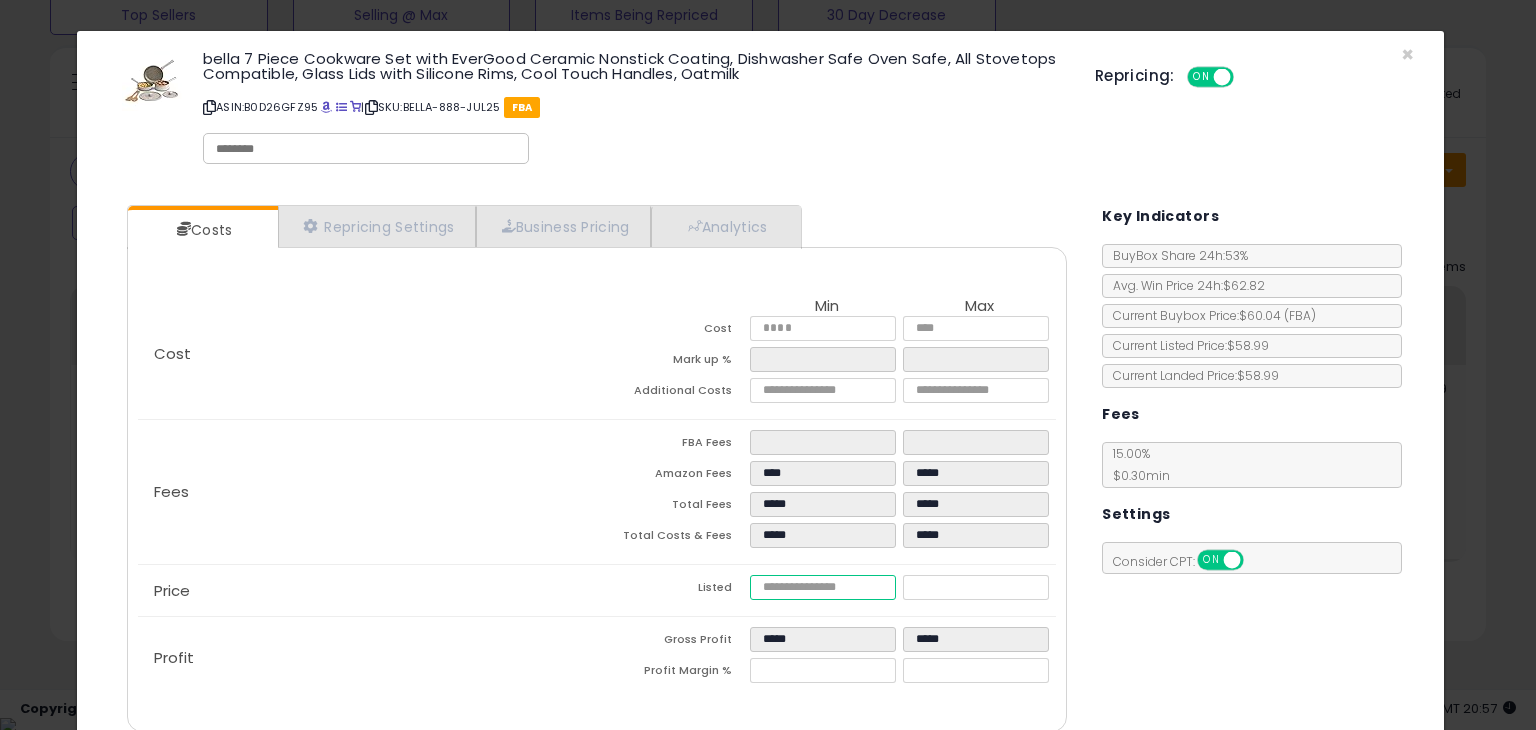 type on "****" 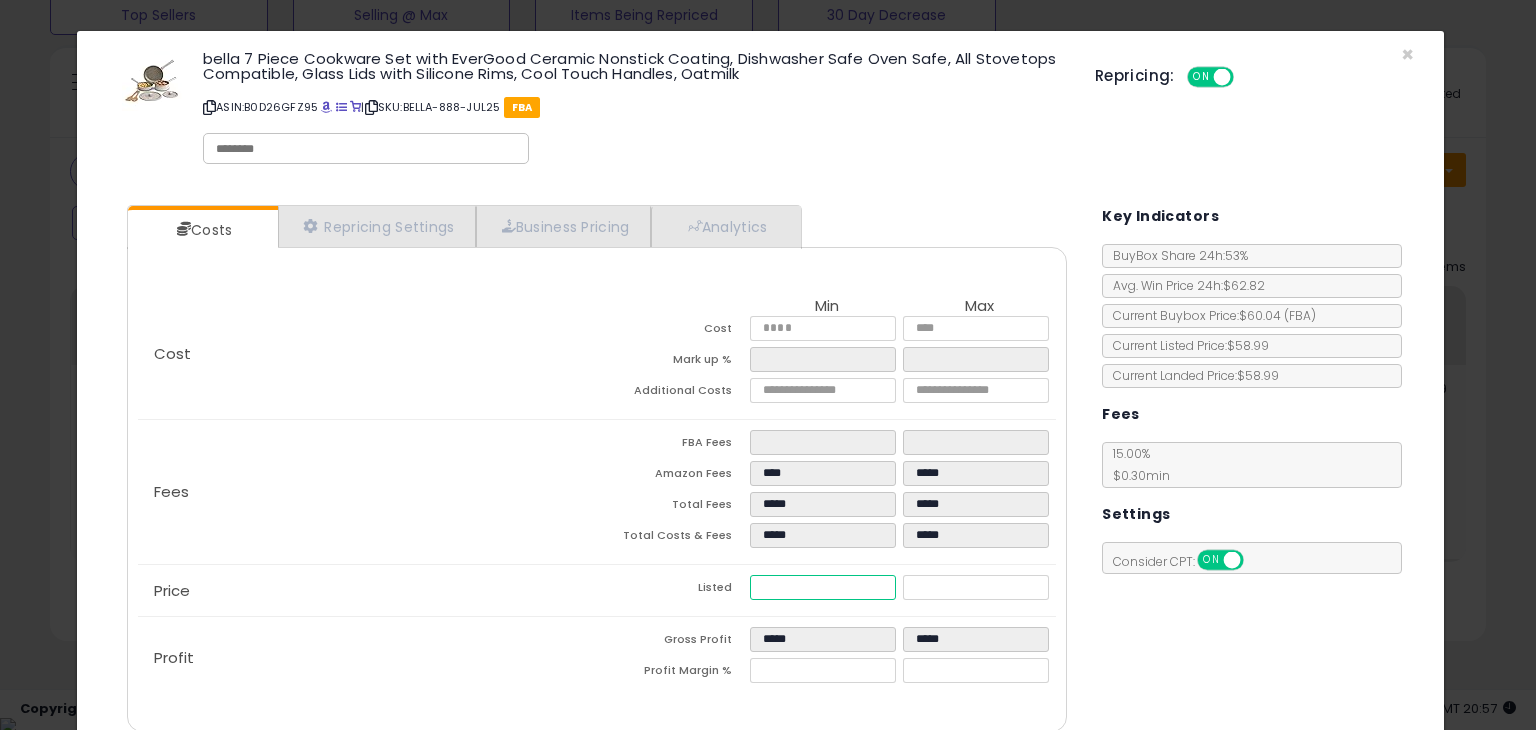 type on "****" 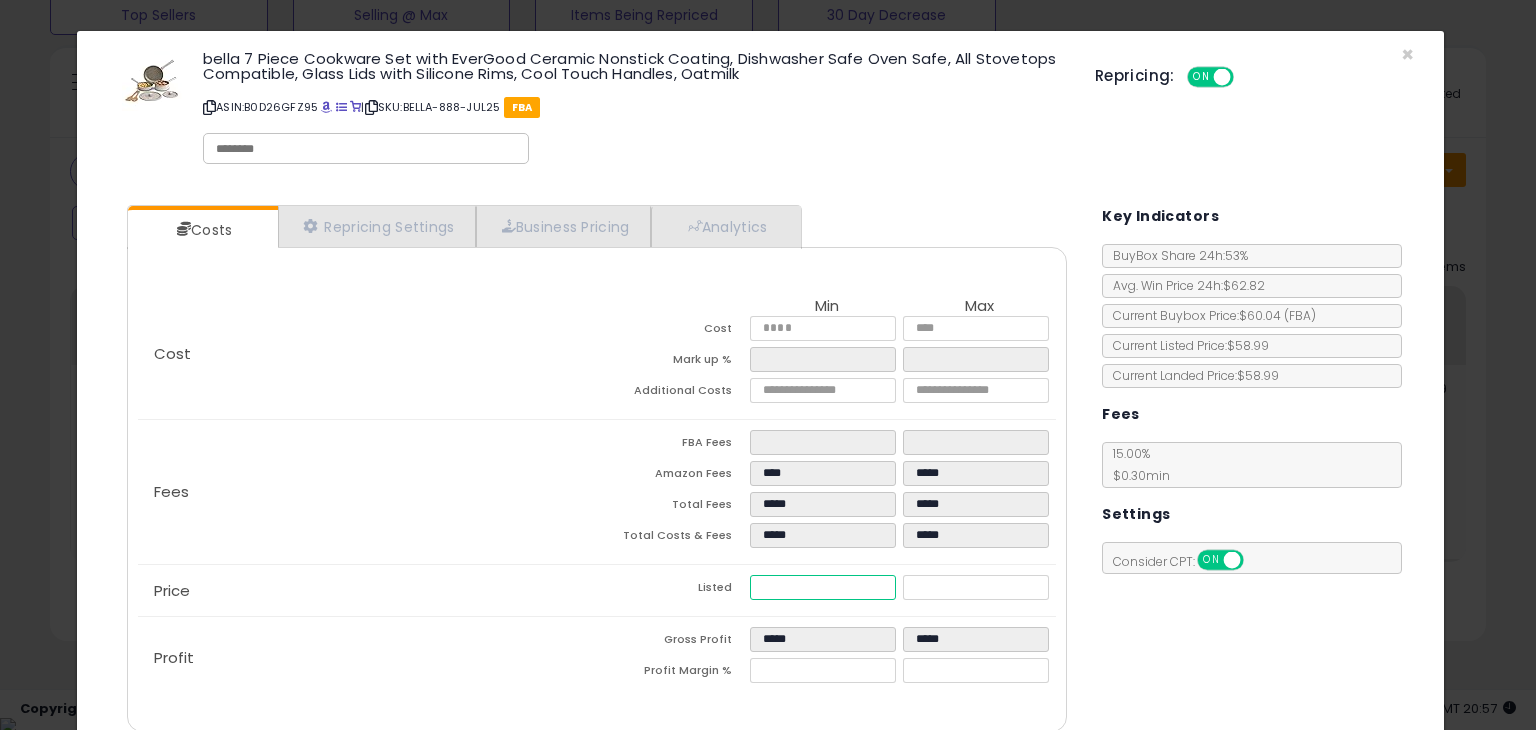 type on "*****" 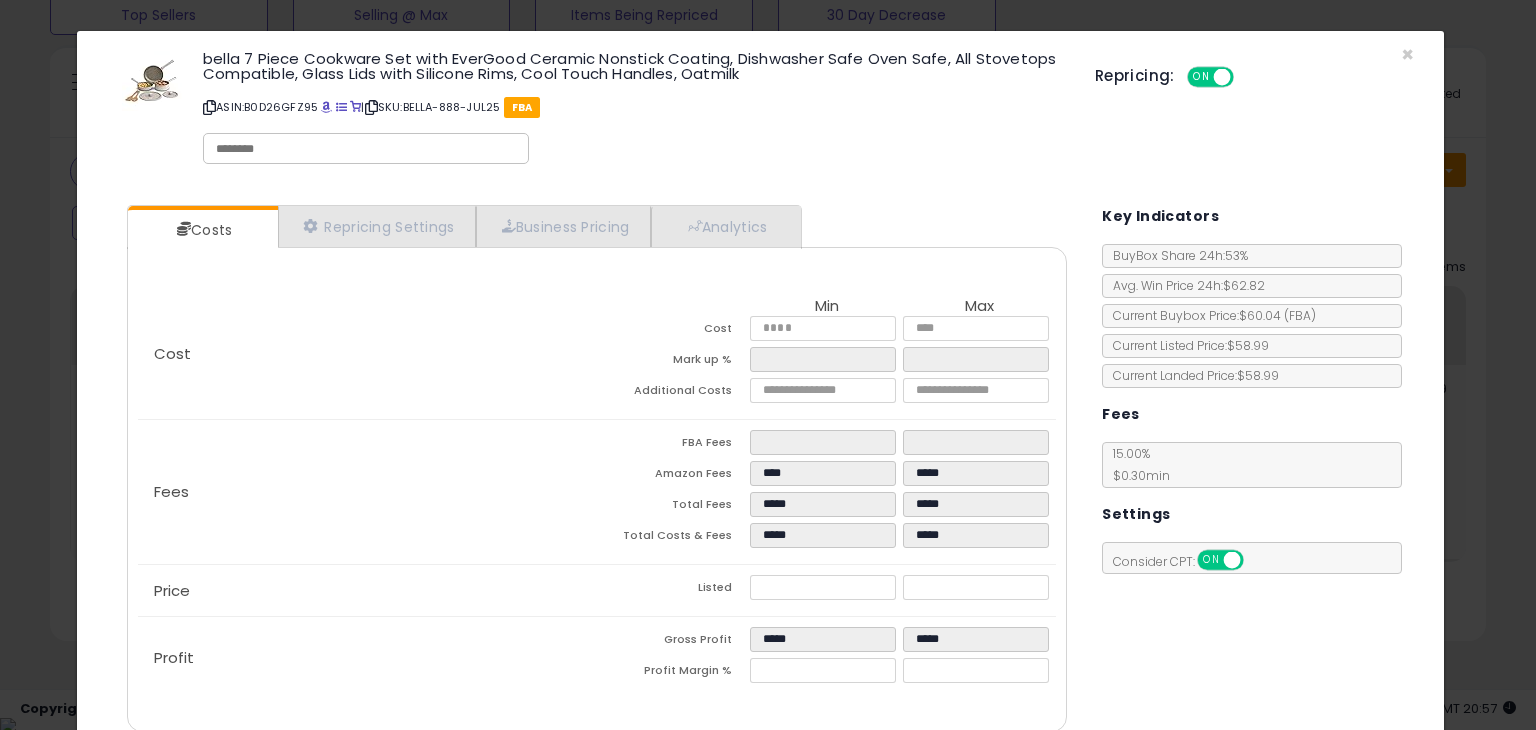 type on "******" 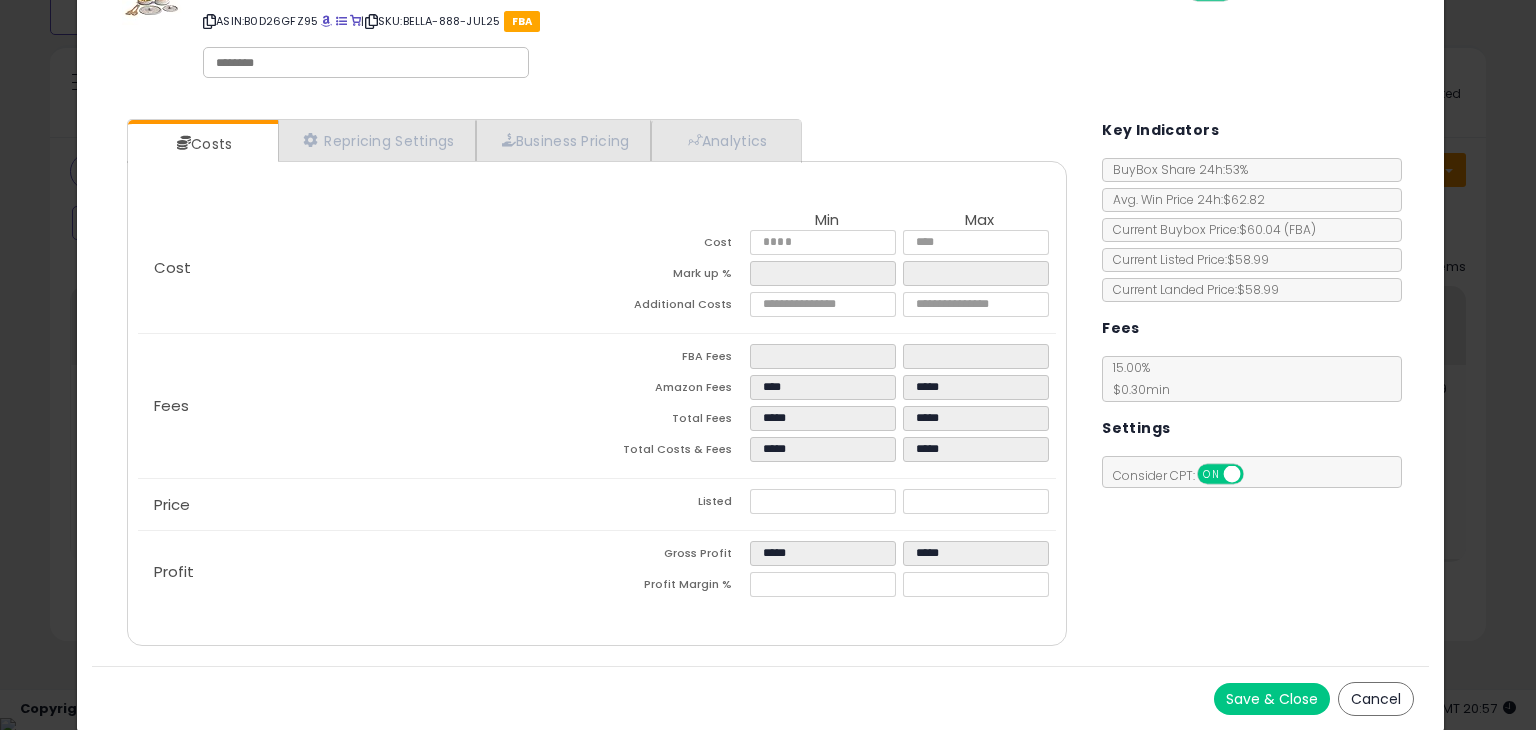 click on "Save & Close" at bounding box center (1272, 699) 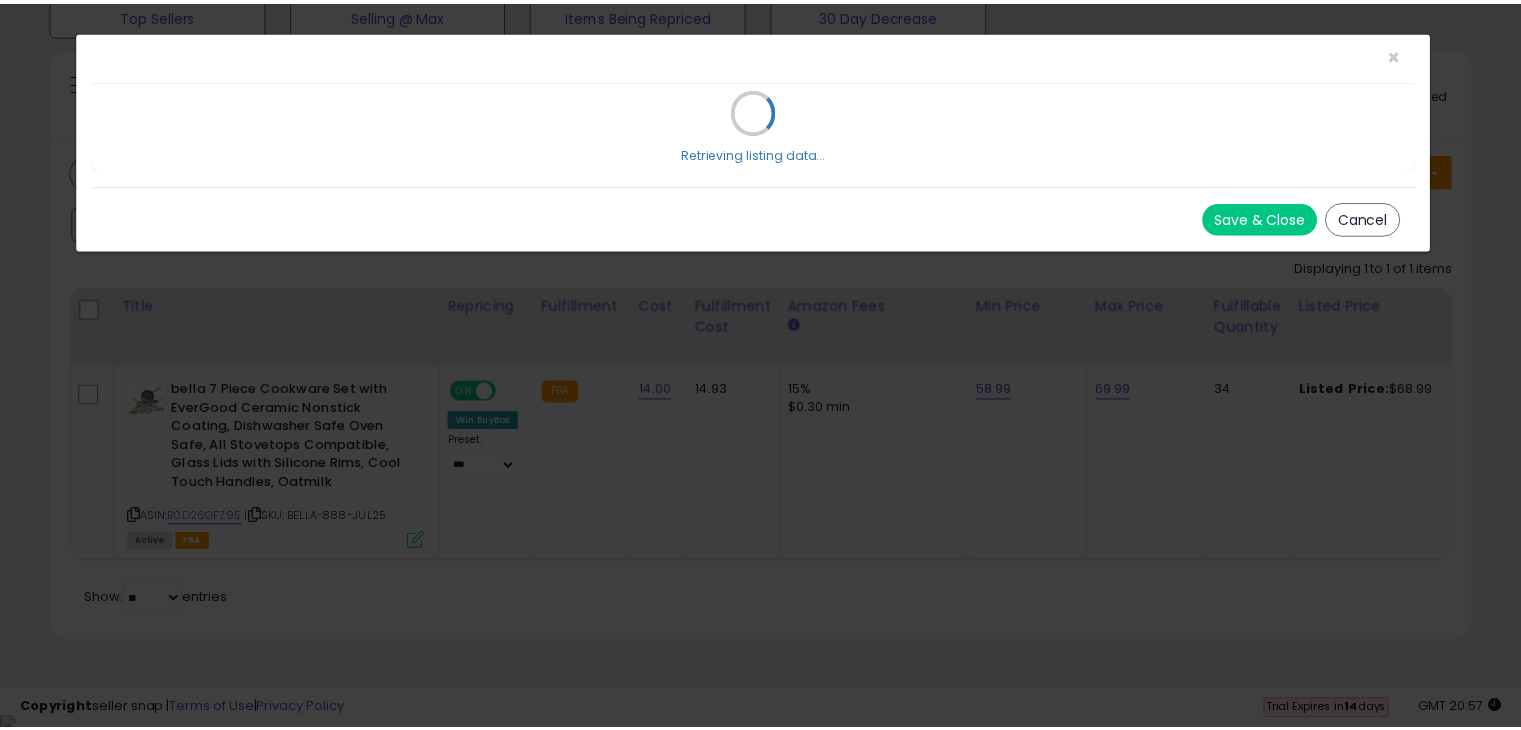 scroll, scrollTop: 0, scrollLeft: 0, axis: both 